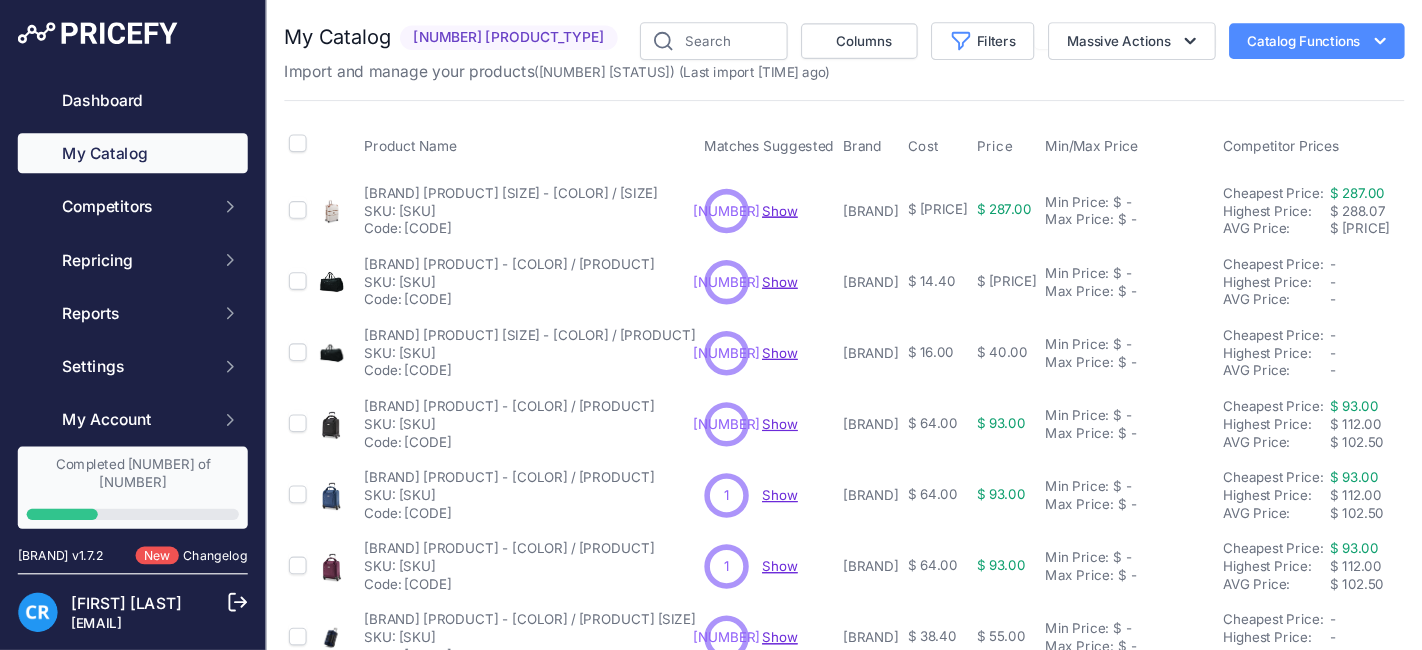 scroll, scrollTop: 0, scrollLeft: 0, axis: both 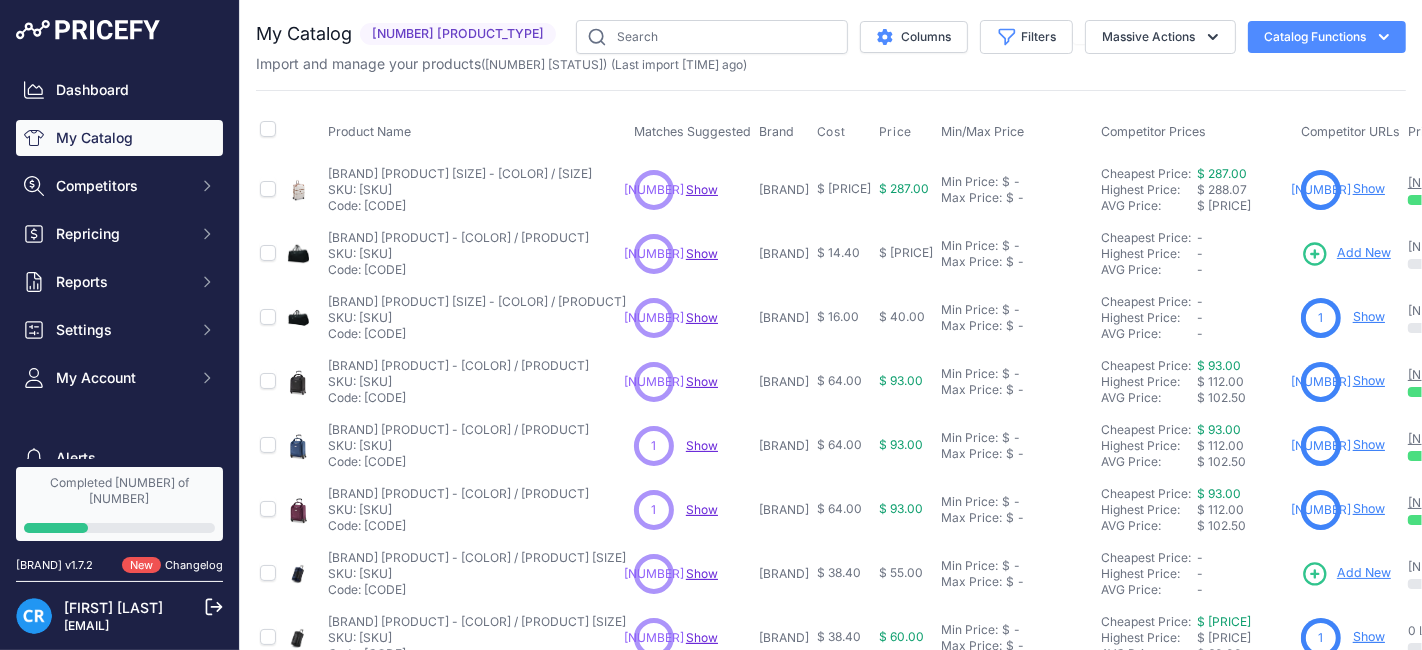 click on "Product Name Matches Suggested Brand Cost" at bounding box center [831, 604] 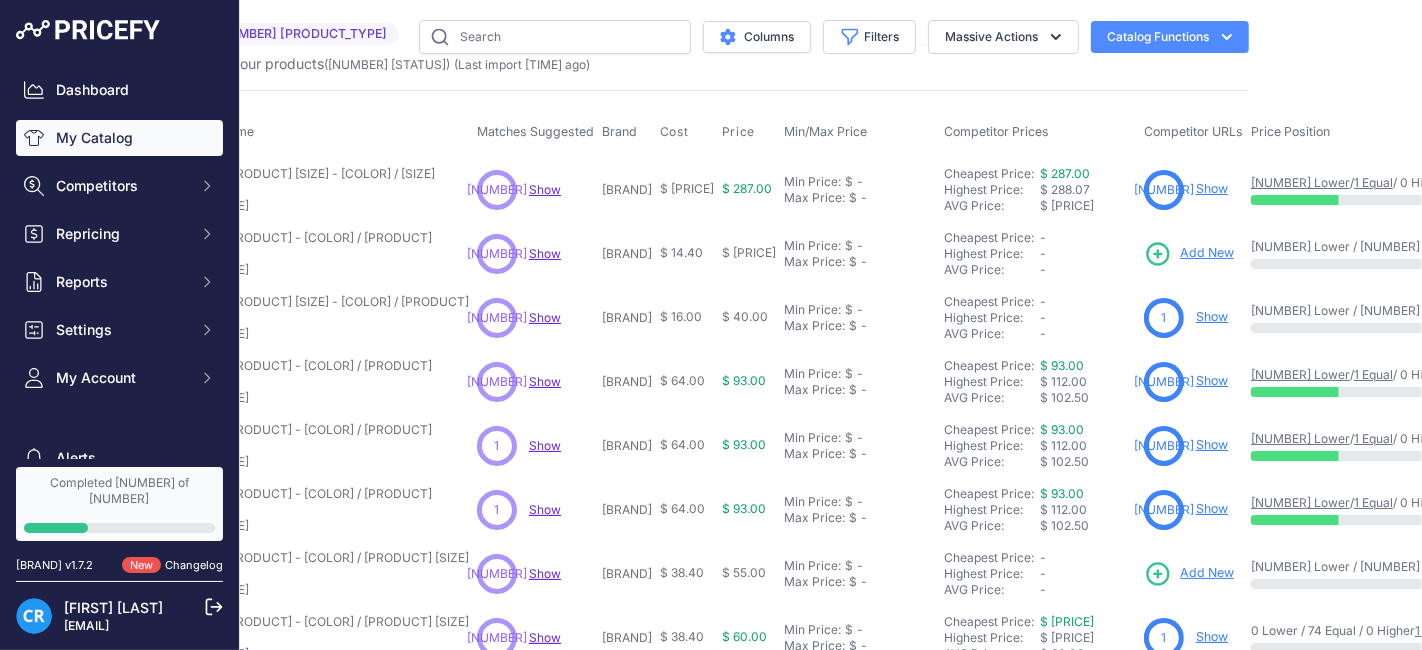 scroll, scrollTop: 0, scrollLeft: 0, axis: both 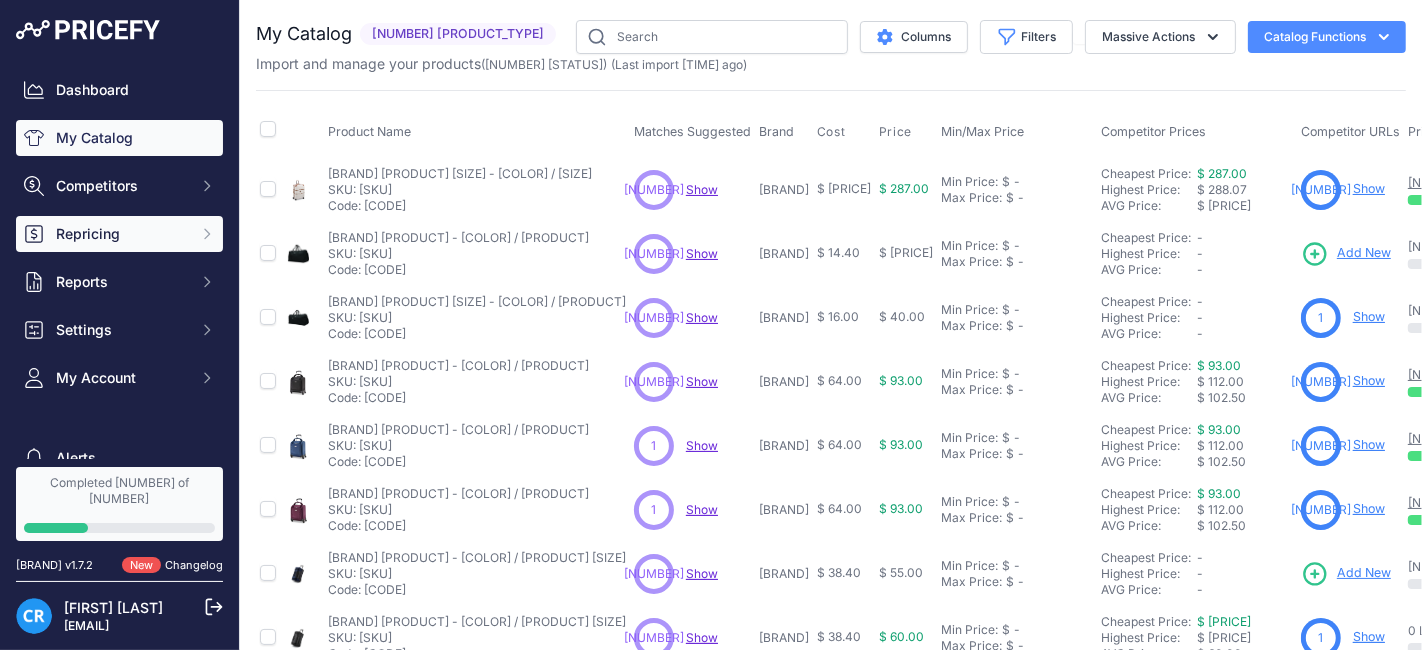 click on "Repricing" at bounding box center (121, 186) 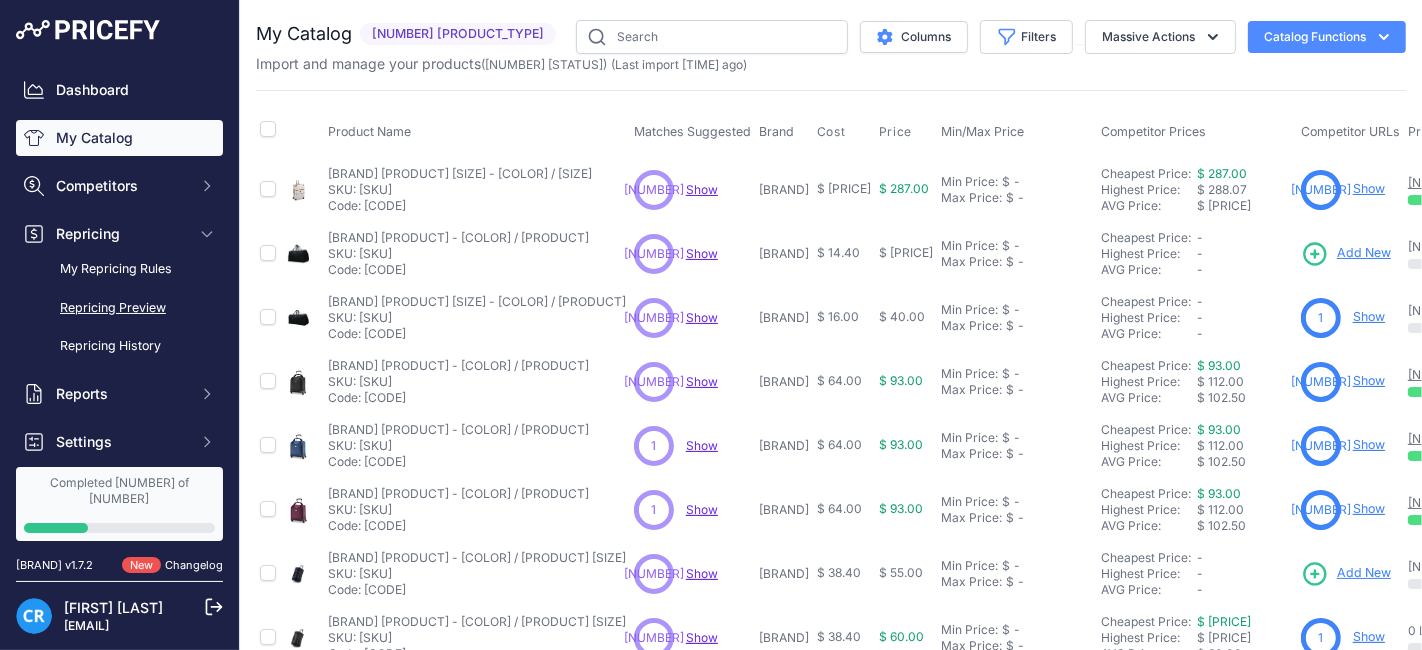 click on "Repricing Preview" at bounding box center (119, 308) 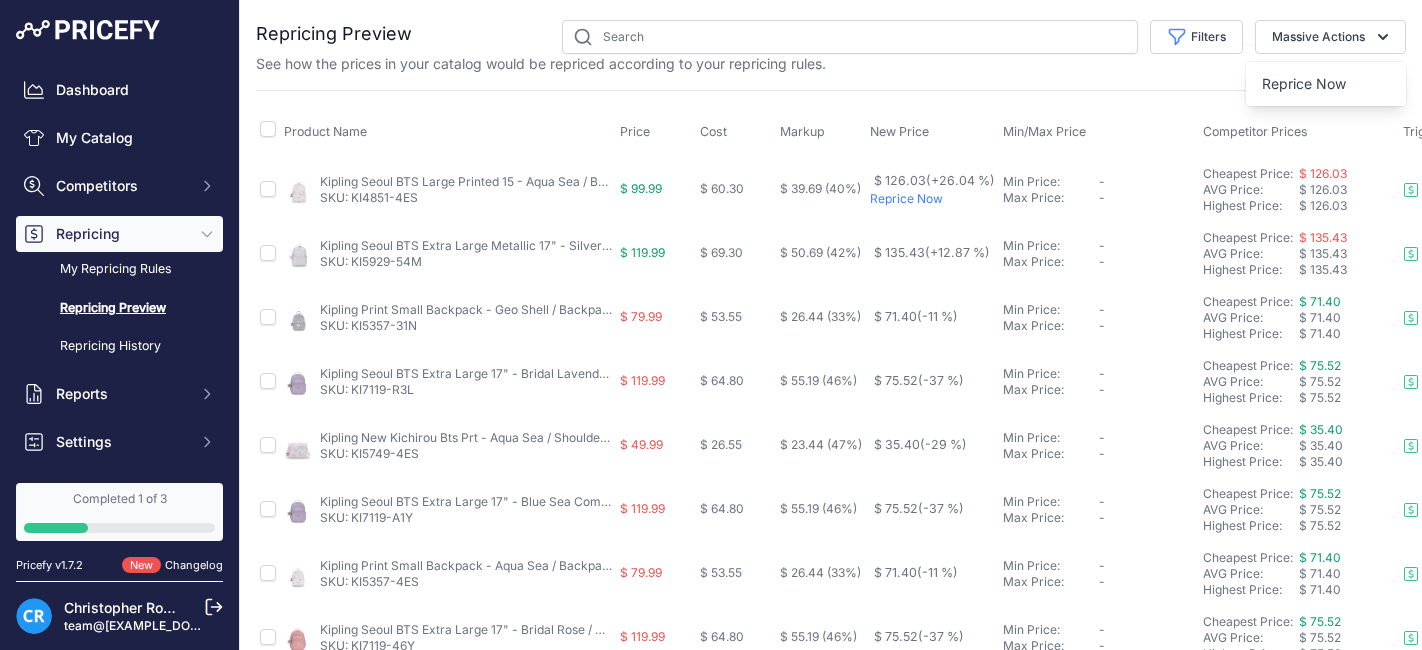 scroll, scrollTop: 0, scrollLeft: 0, axis: both 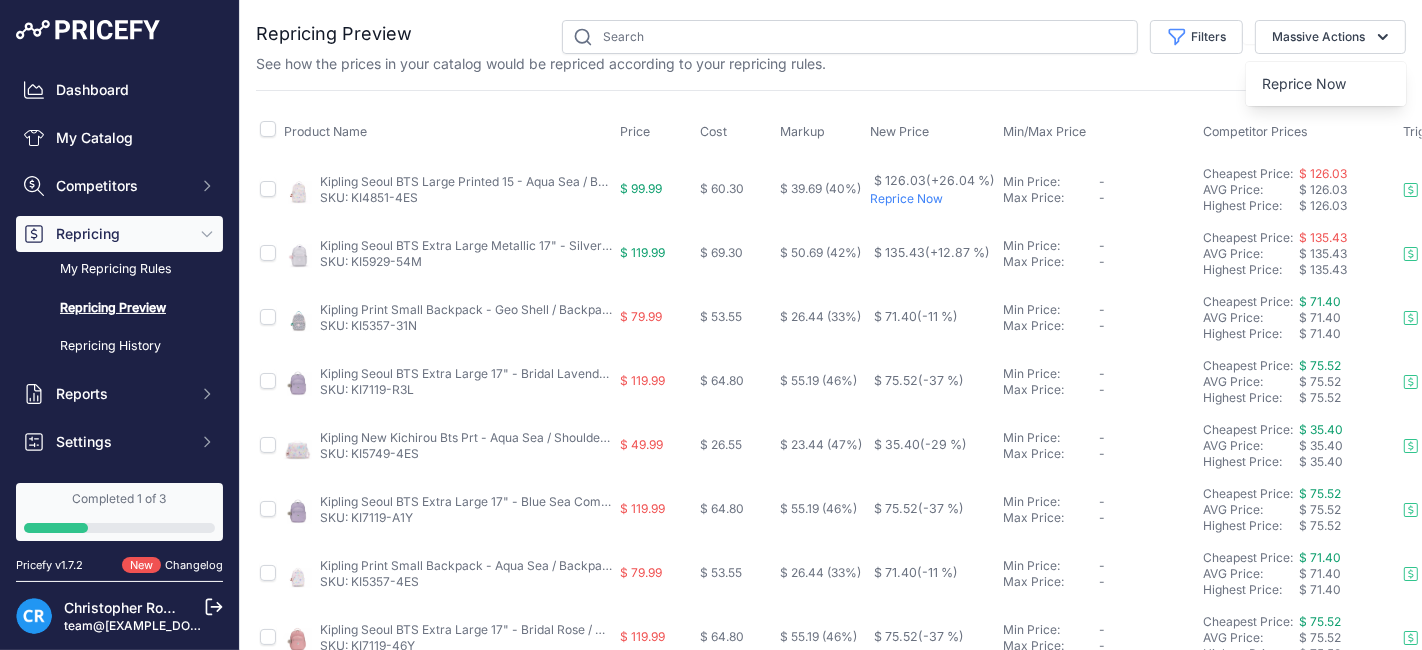 click on "Repricing Preview" at bounding box center [831, 760] 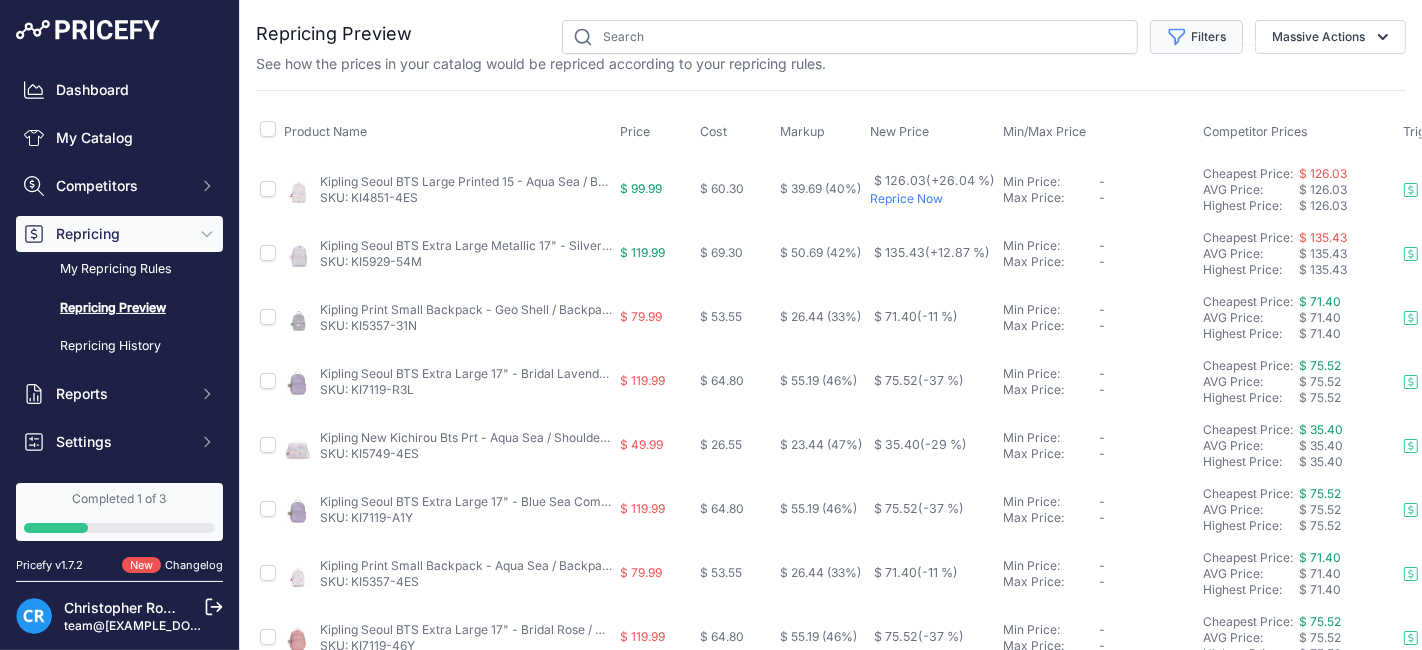 click on "Filters" at bounding box center (1196, 37) 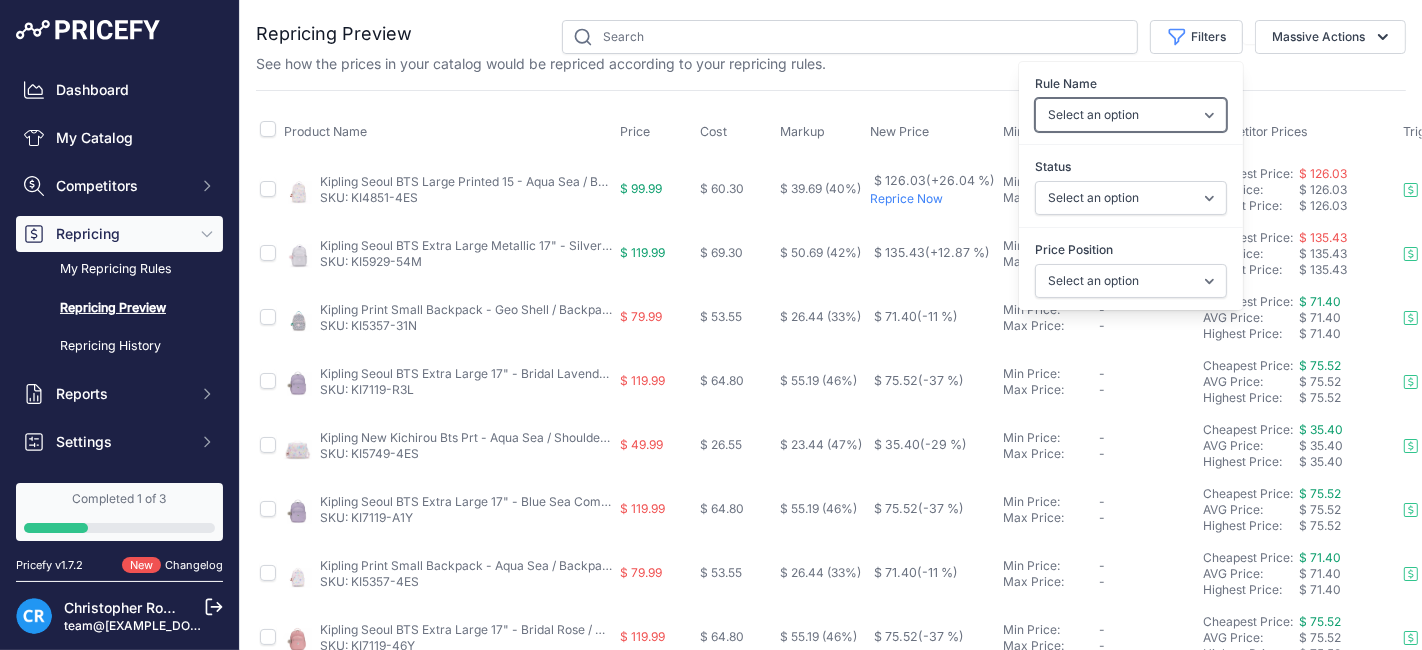 click on "Select an option
All Items
Delsey items" at bounding box center [1131, 115] 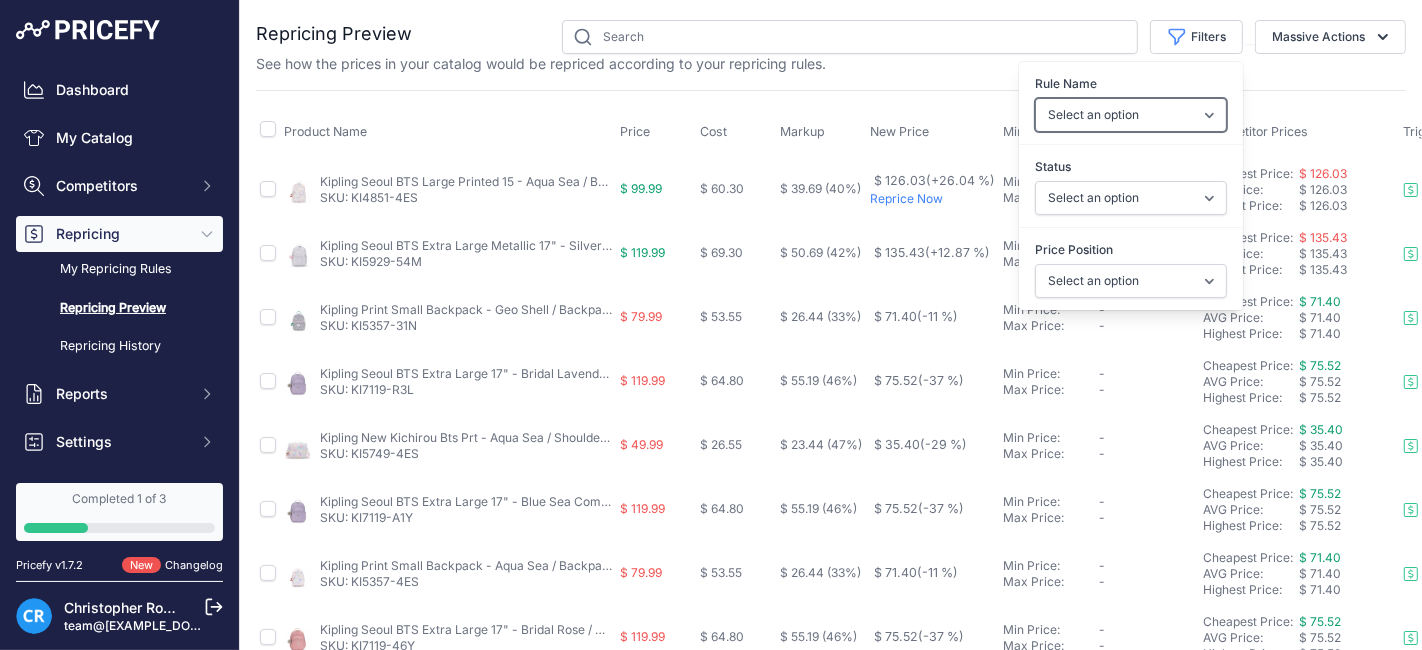 select on "9135" 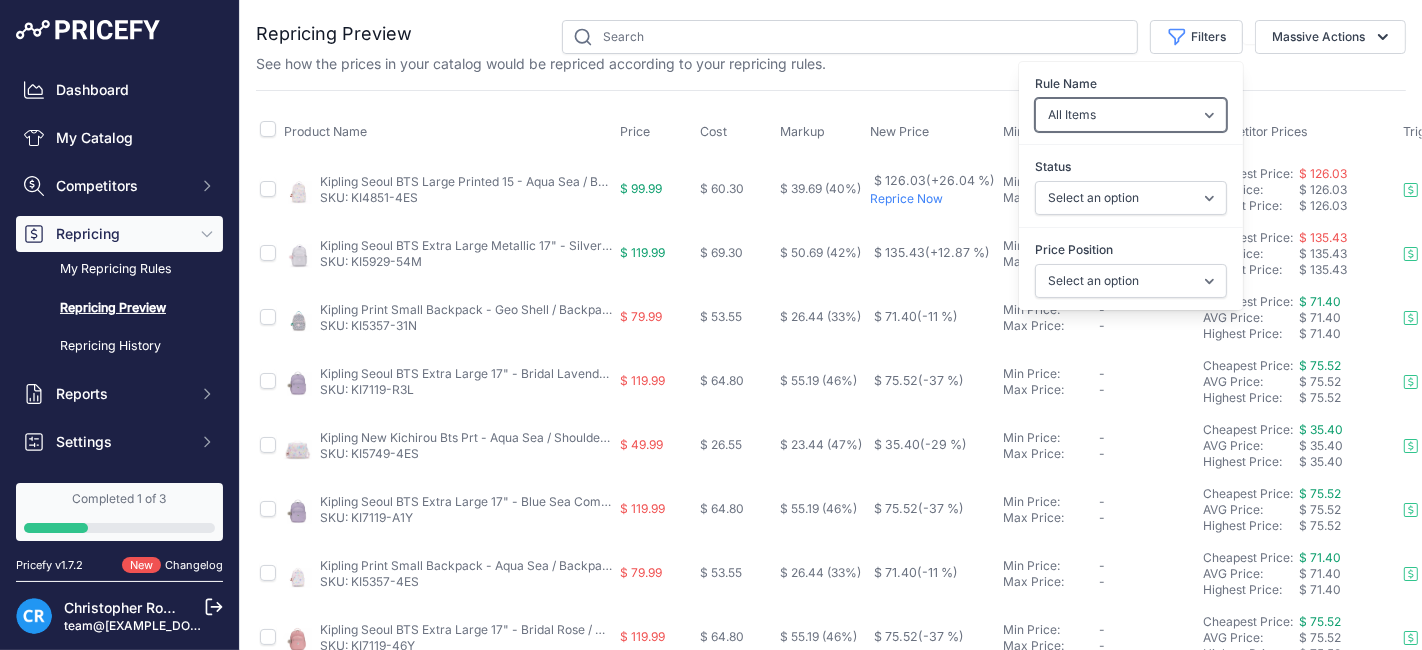 click on "Select an option
All Items
Delsey items" at bounding box center [1131, 115] 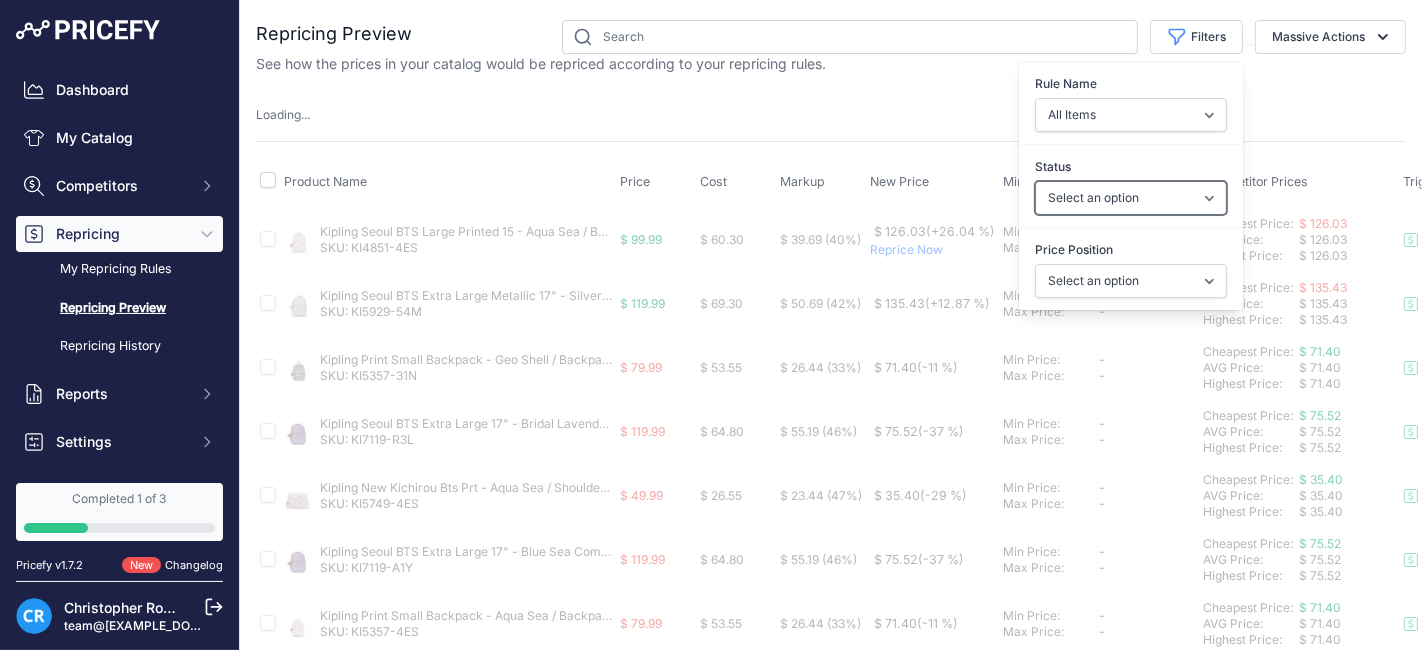 click on "Select an option
Skipped
Repriced
Suggested
In Error" at bounding box center [1131, 198] 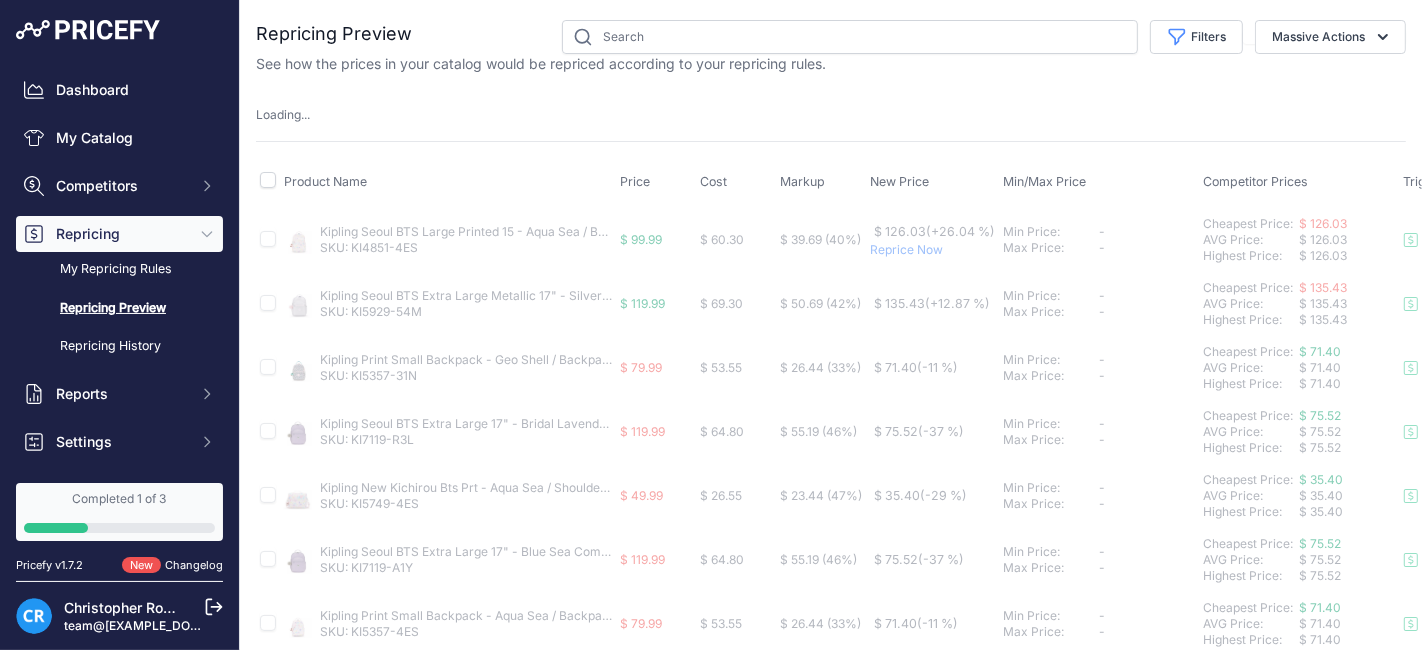 click on "Repricing Preview" at bounding box center [831, 785] 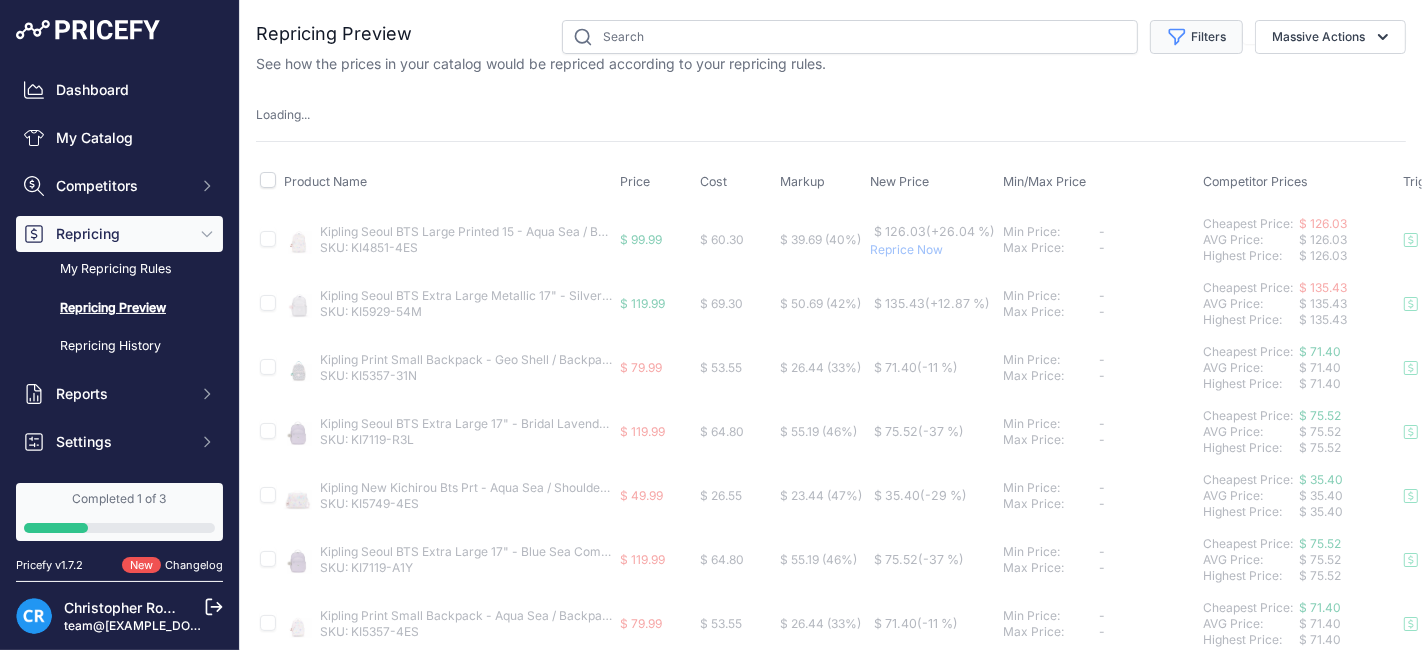 click at bounding box center [1177, 37] 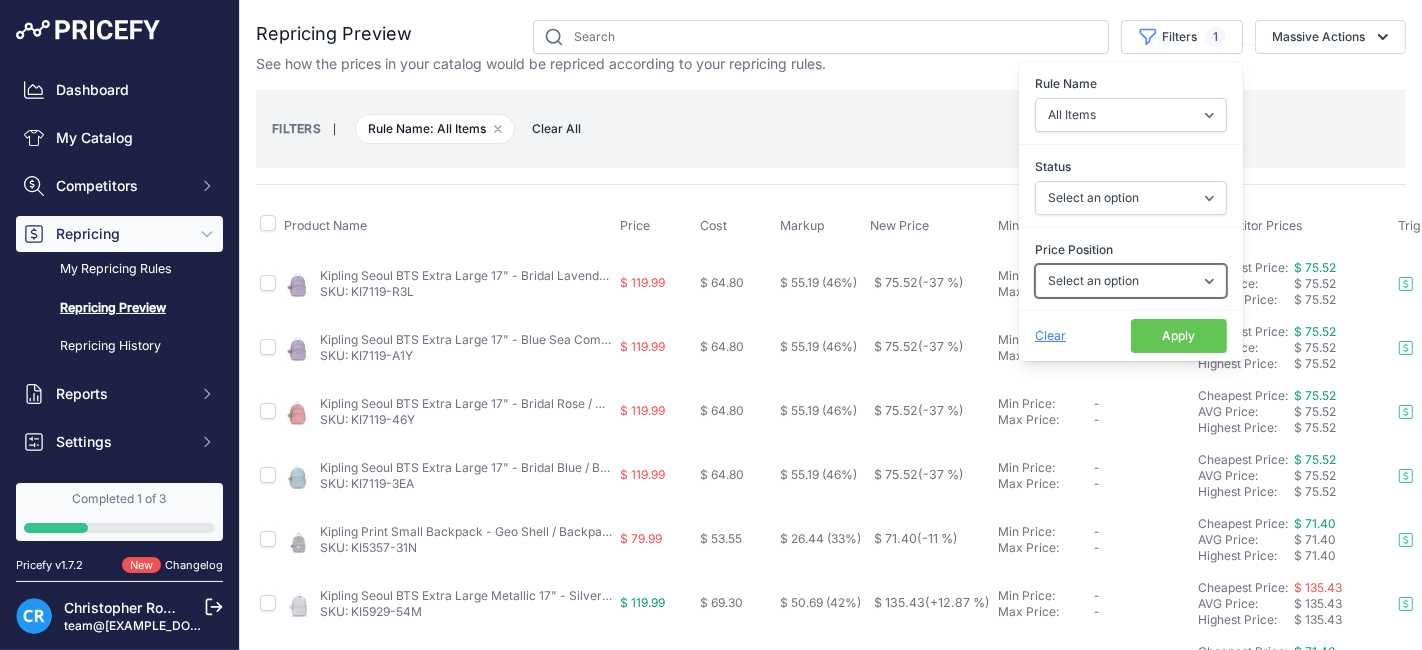 click on "Select an option
I am higher
Same price
I am lower" at bounding box center [1131, 281] 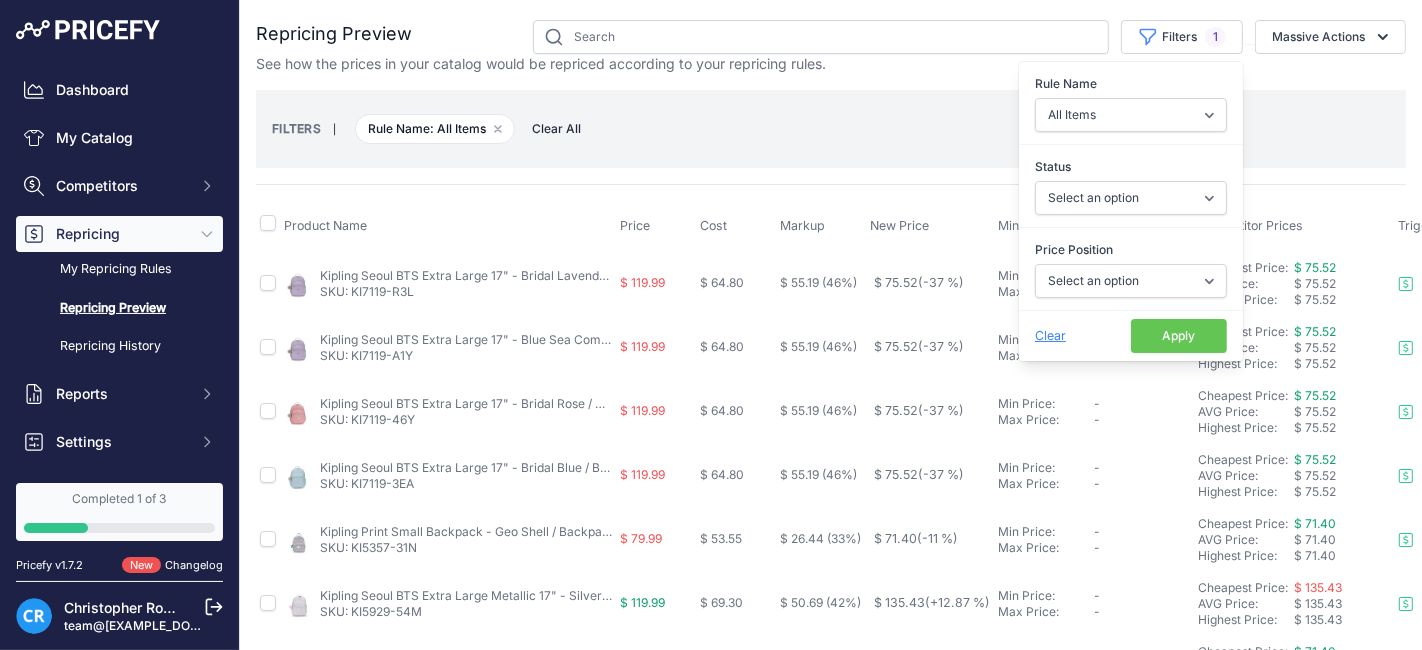 click on "FILTERS |
Rule Name:
All Items
Remove filter option
Clear All" at bounding box center [831, 129] 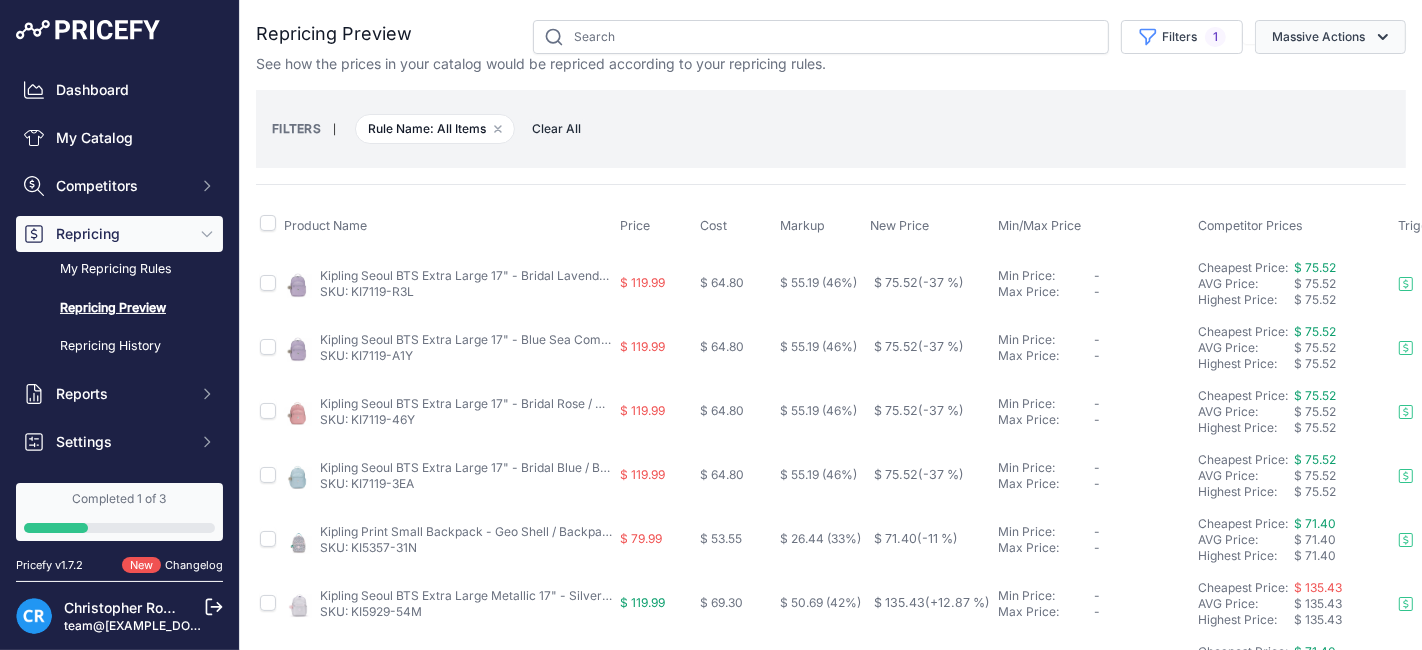 click on "Massive Actions" at bounding box center [1330, 37] 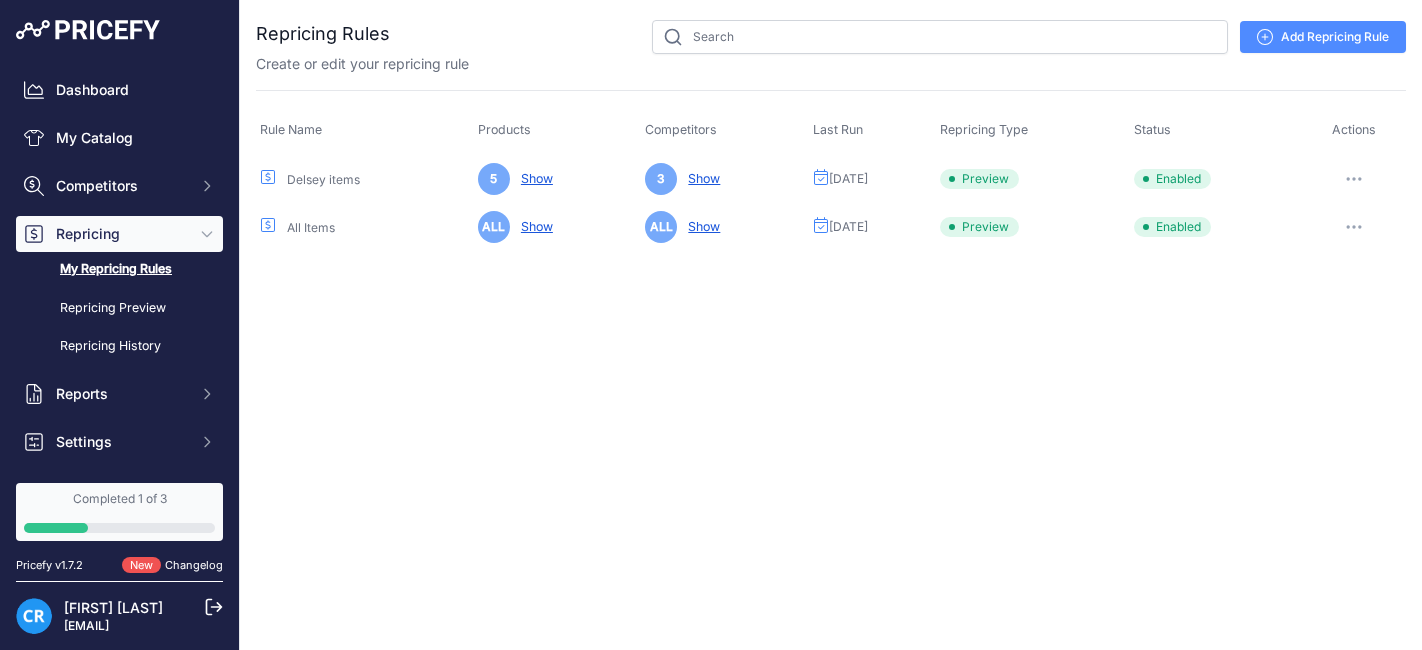 scroll, scrollTop: 0, scrollLeft: 0, axis: both 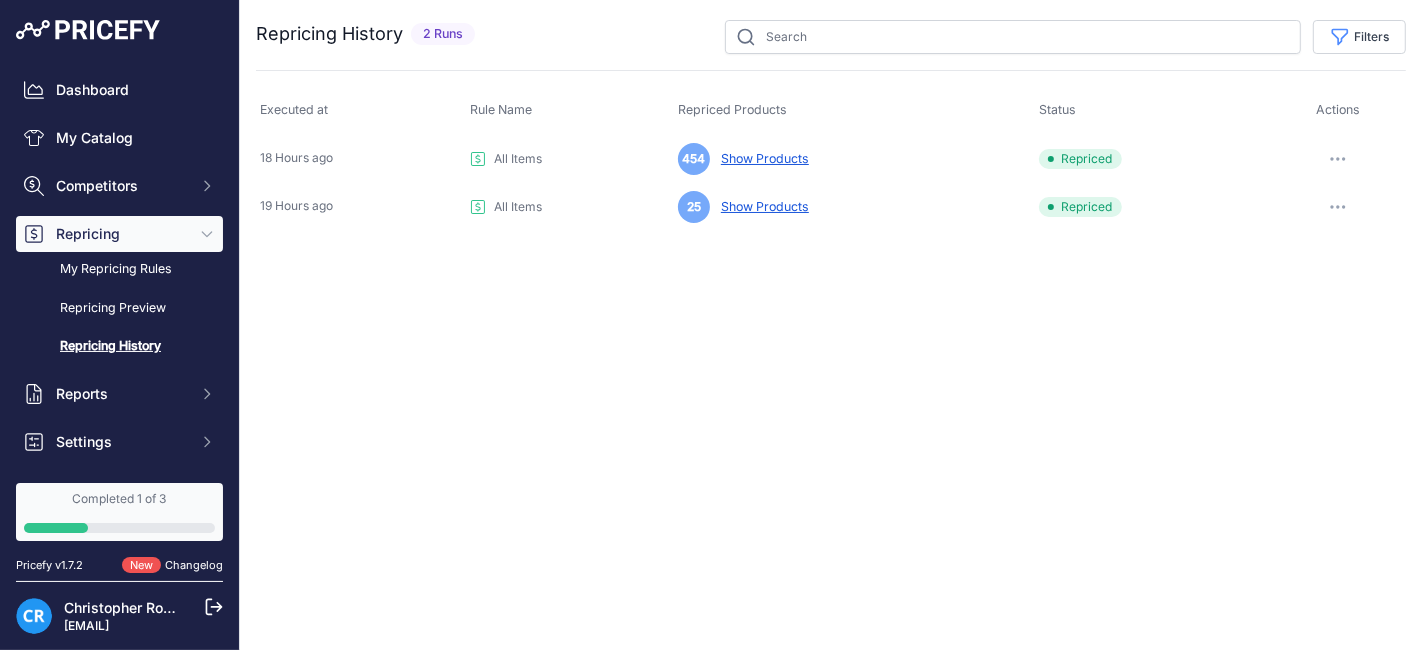 click on "Show Products" at bounding box center [761, 206] 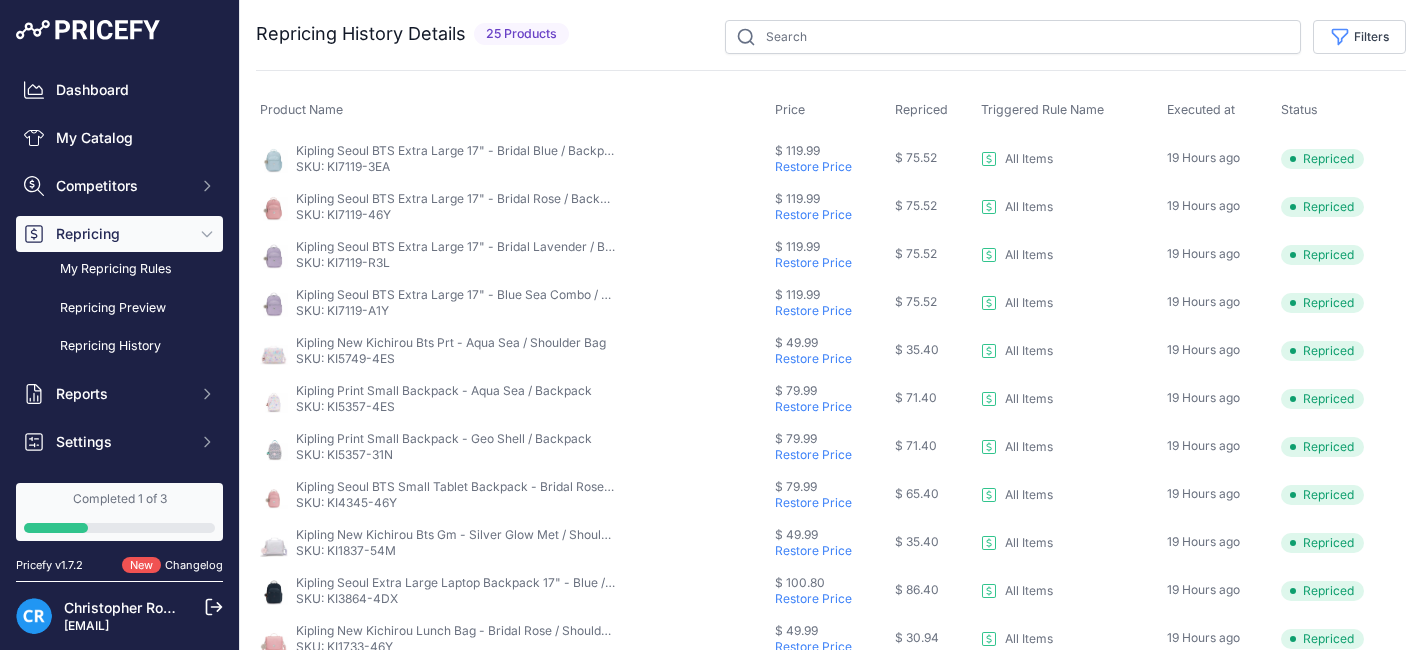 scroll, scrollTop: 0, scrollLeft: 0, axis: both 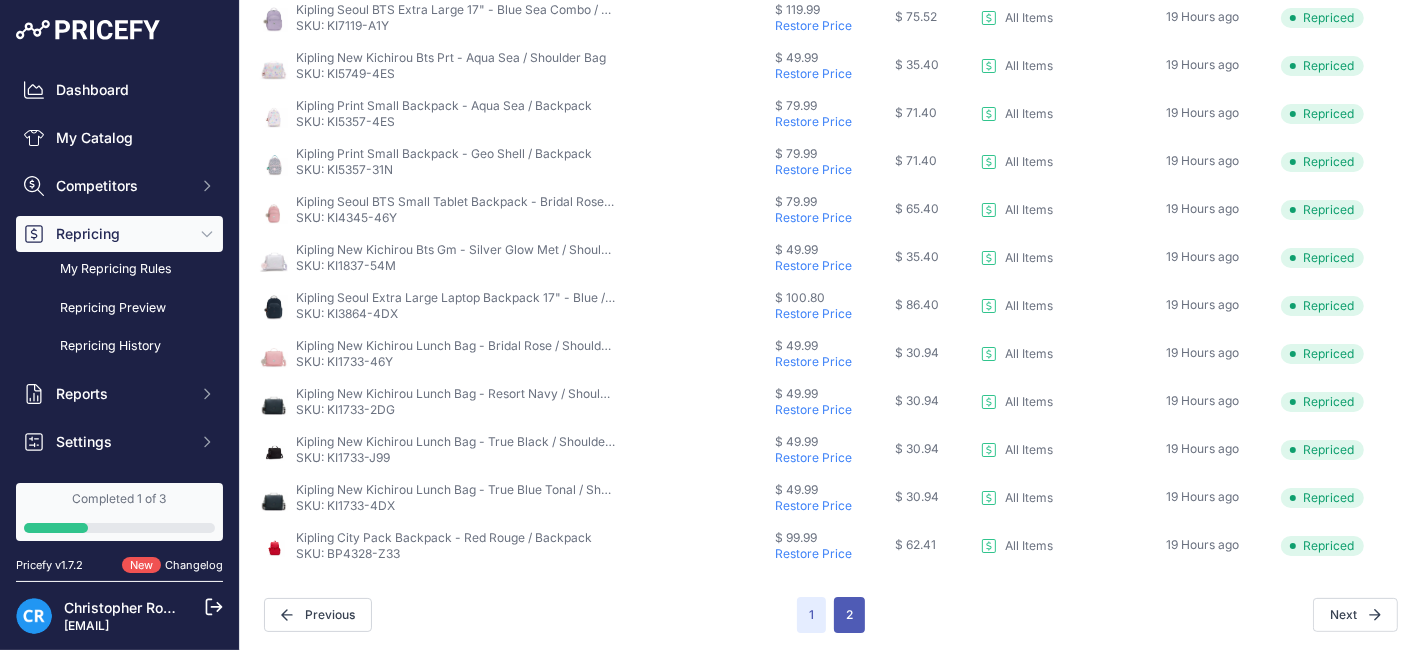click on "2" at bounding box center (849, 615) 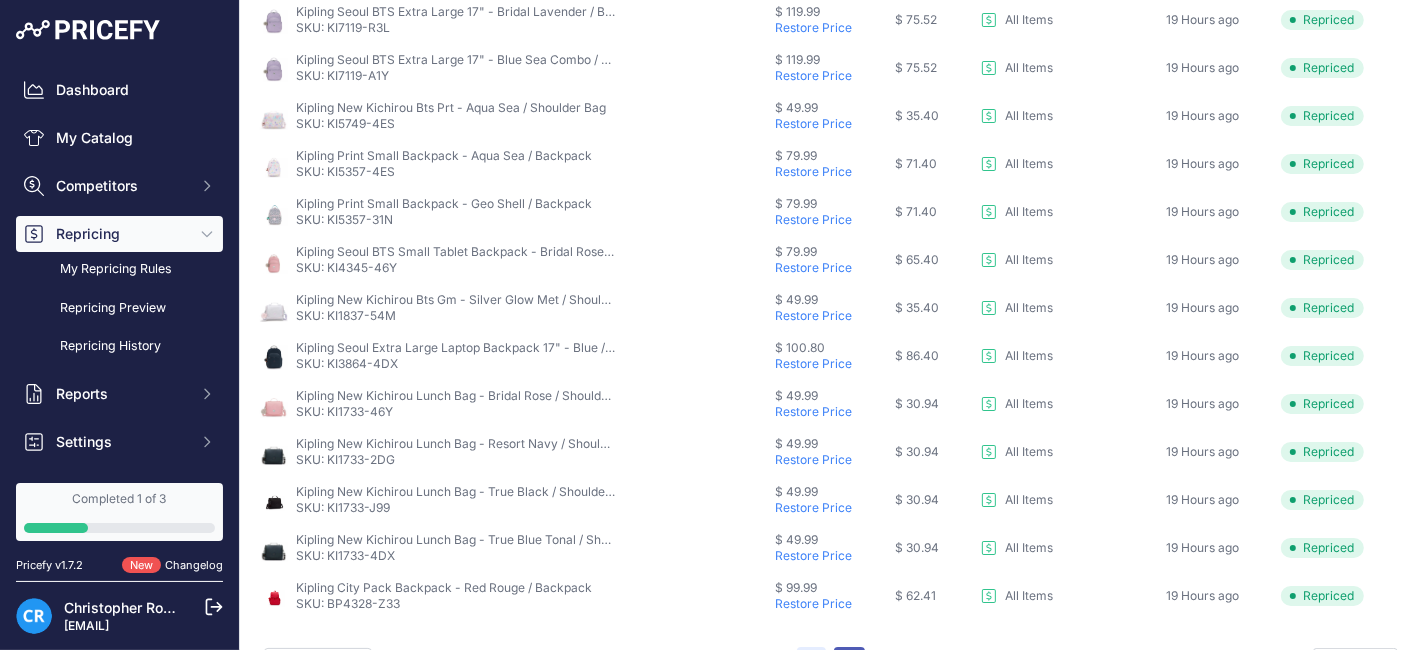 scroll, scrollTop: 336, scrollLeft: 0, axis: vertical 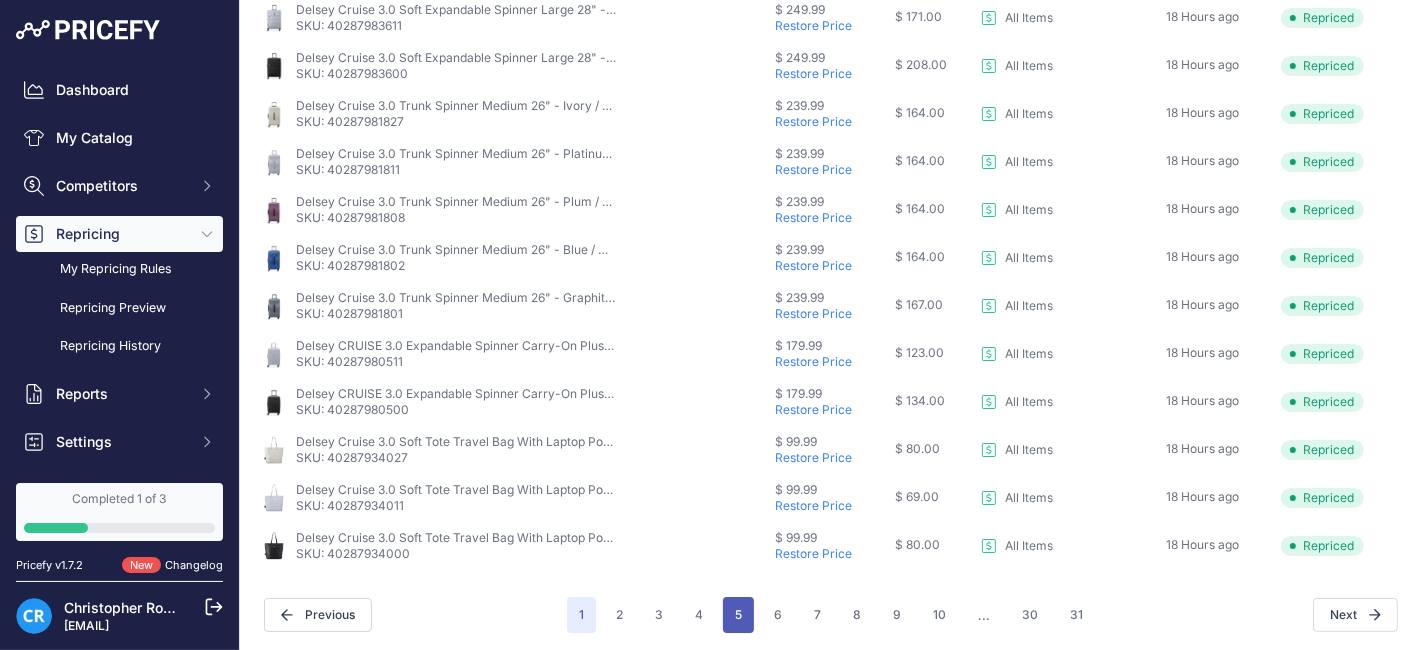 click on "5" at bounding box center [738, 615] 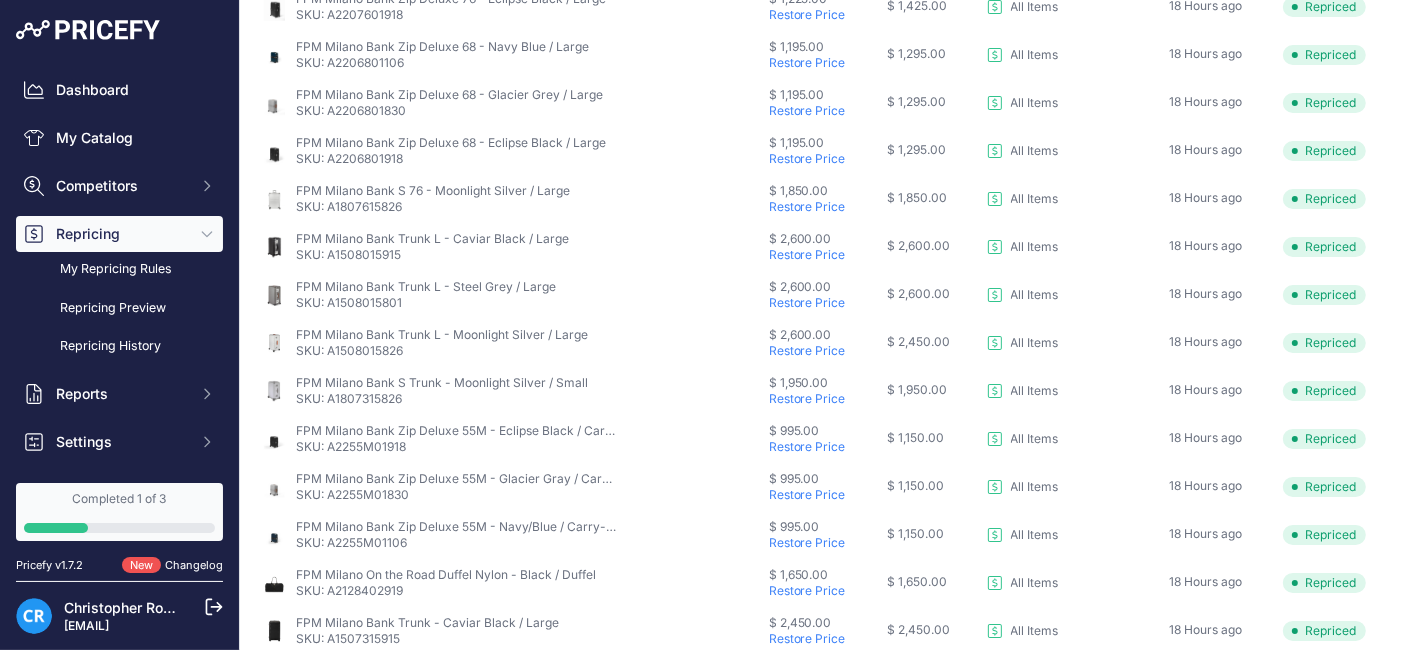 scroll, scrollTop: 0, scrollLeft: 0, axis: both 